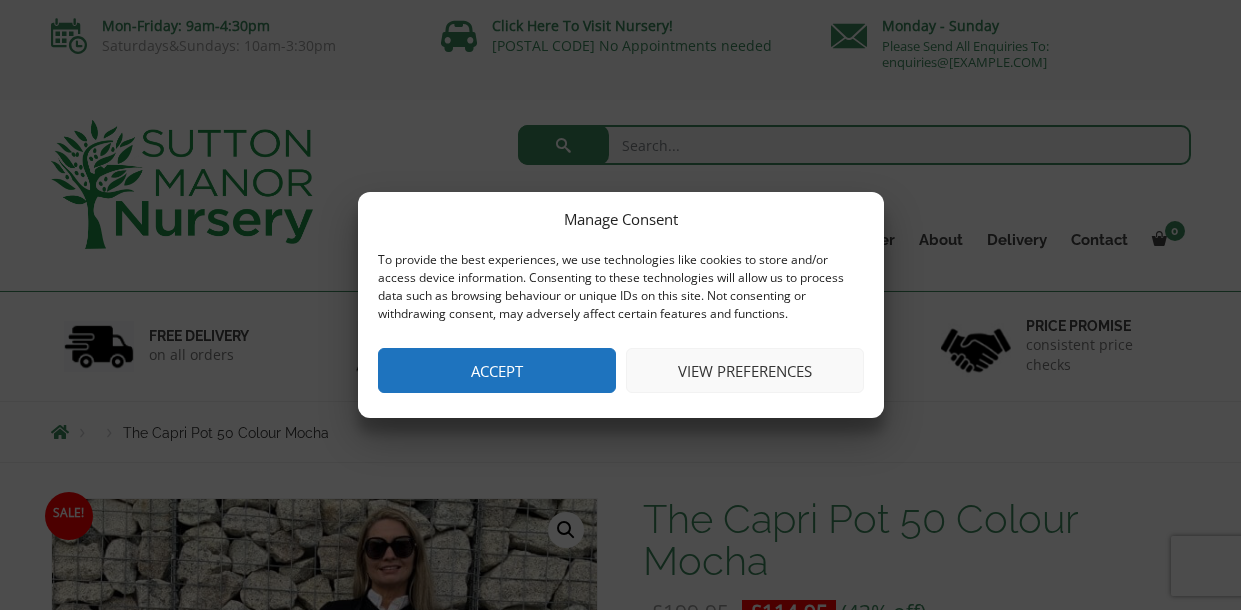 scroll, scrollTop: 0, scrollLeft: 0, axis: both 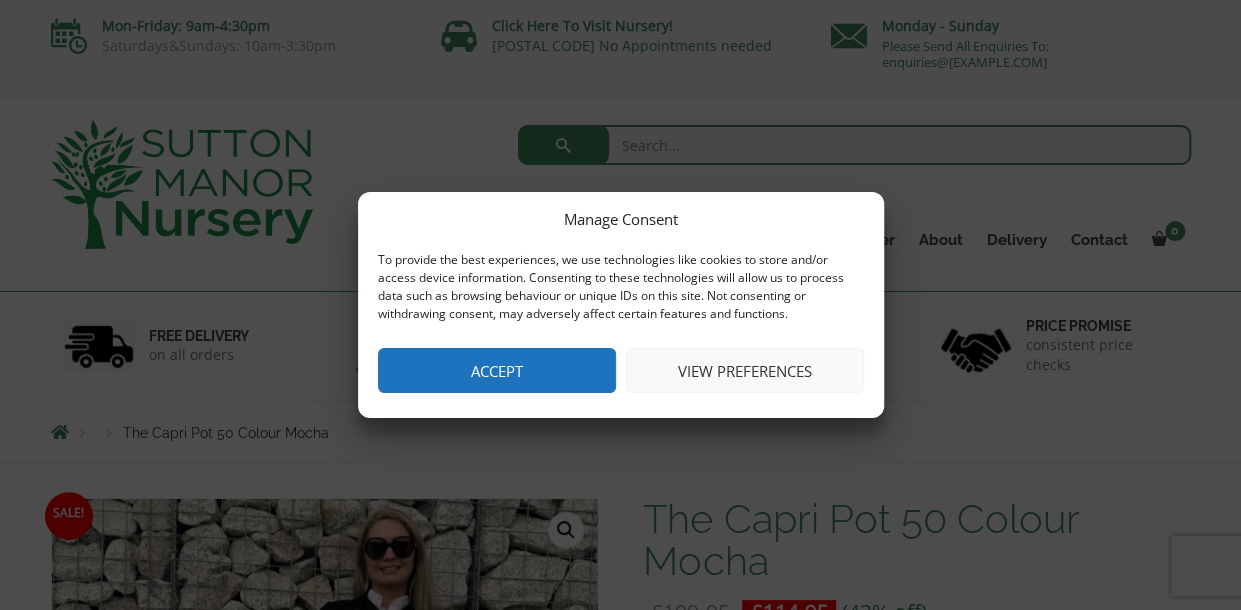 click on "Accept" at bounding box center (497, 370) 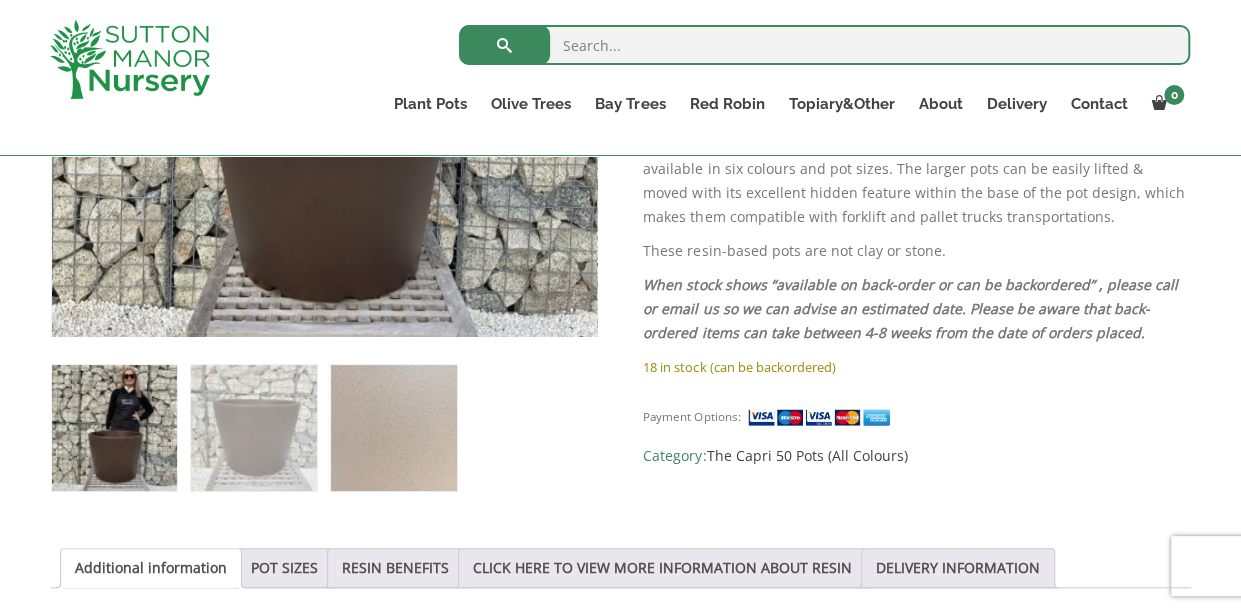 scroll, scrollTop: 676, scrollLeft: 0, axis: vertical 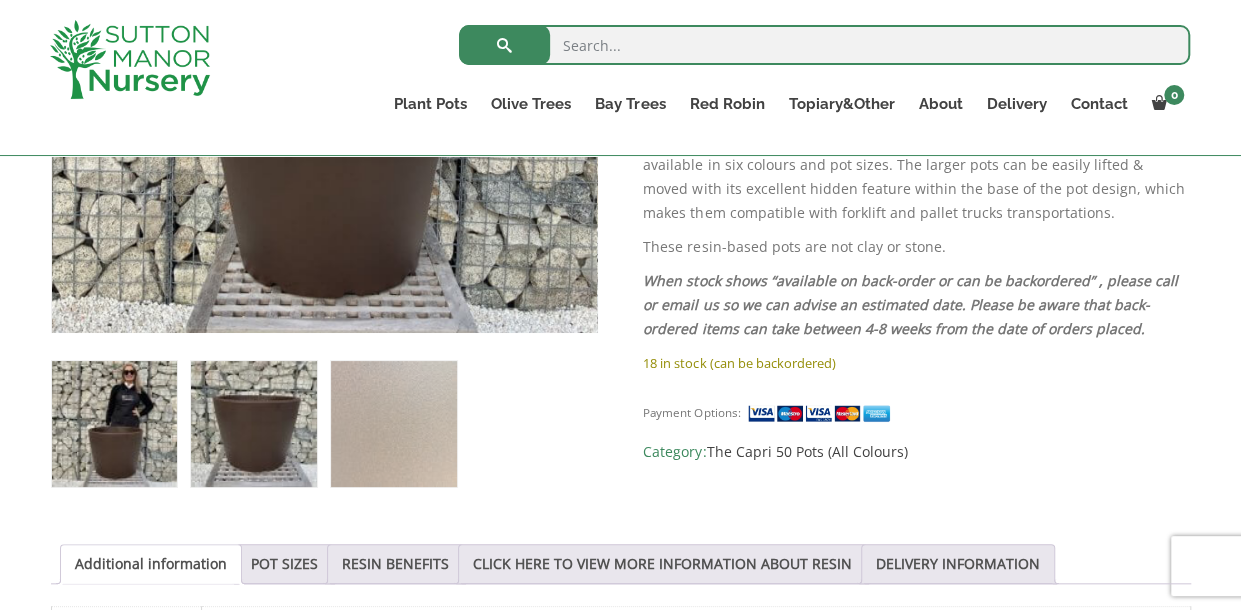 click at bounding box center [253, 423] 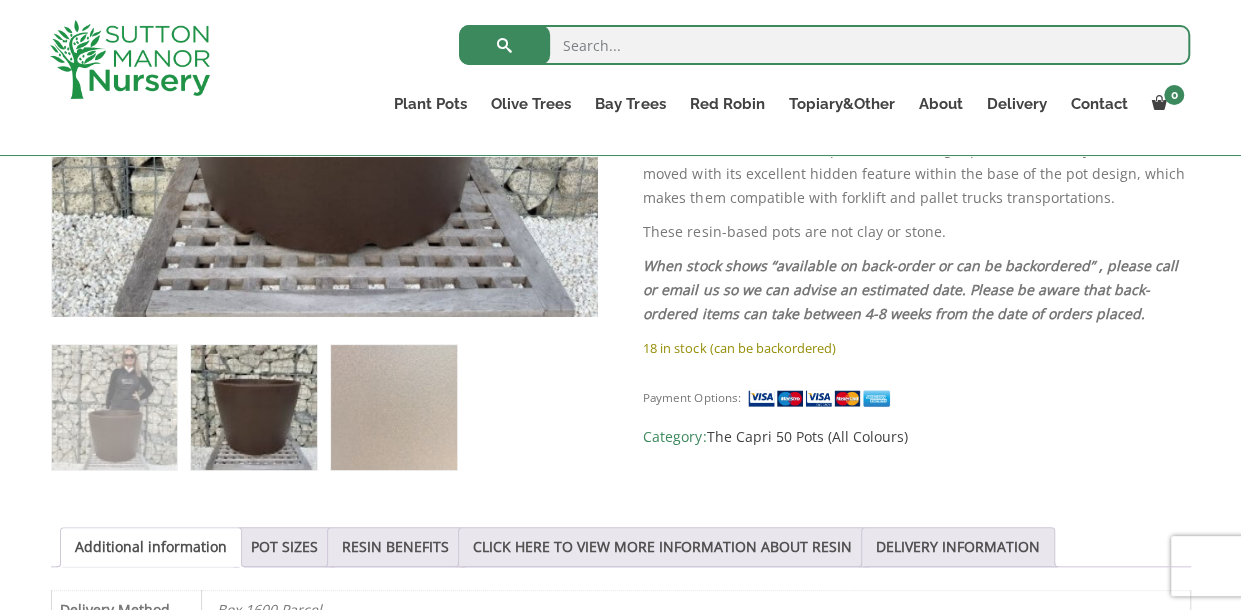 scroll, scrollTop: 688, scrollLeft: 0, axis: vertical 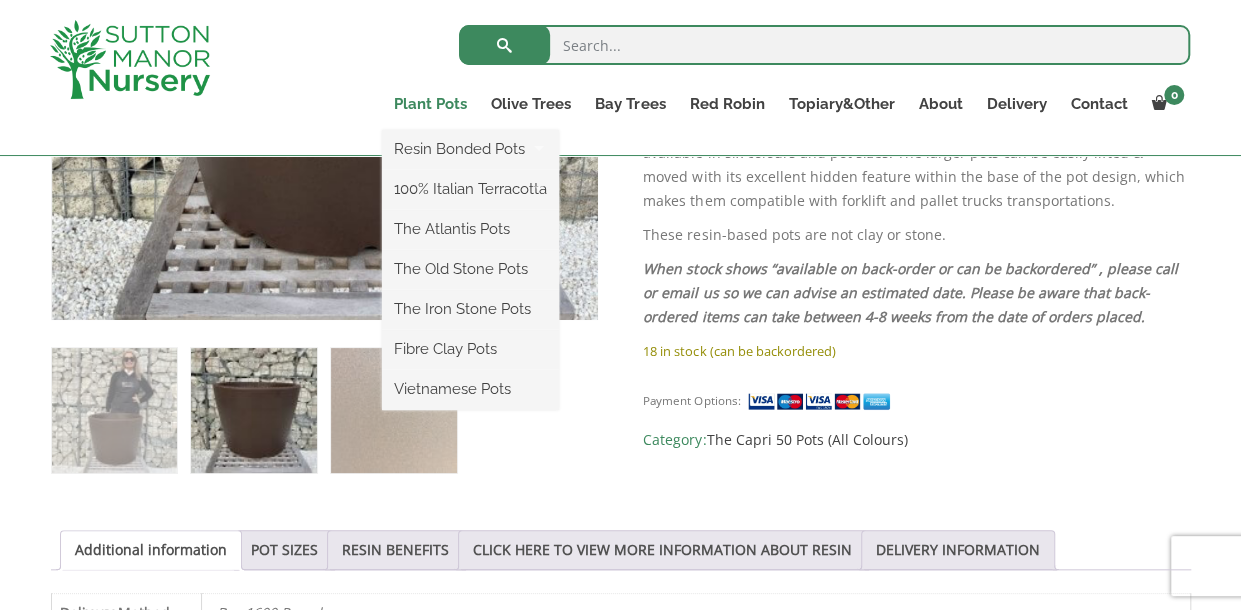 click on "Plant Pots" at bounding box center (430, 104) 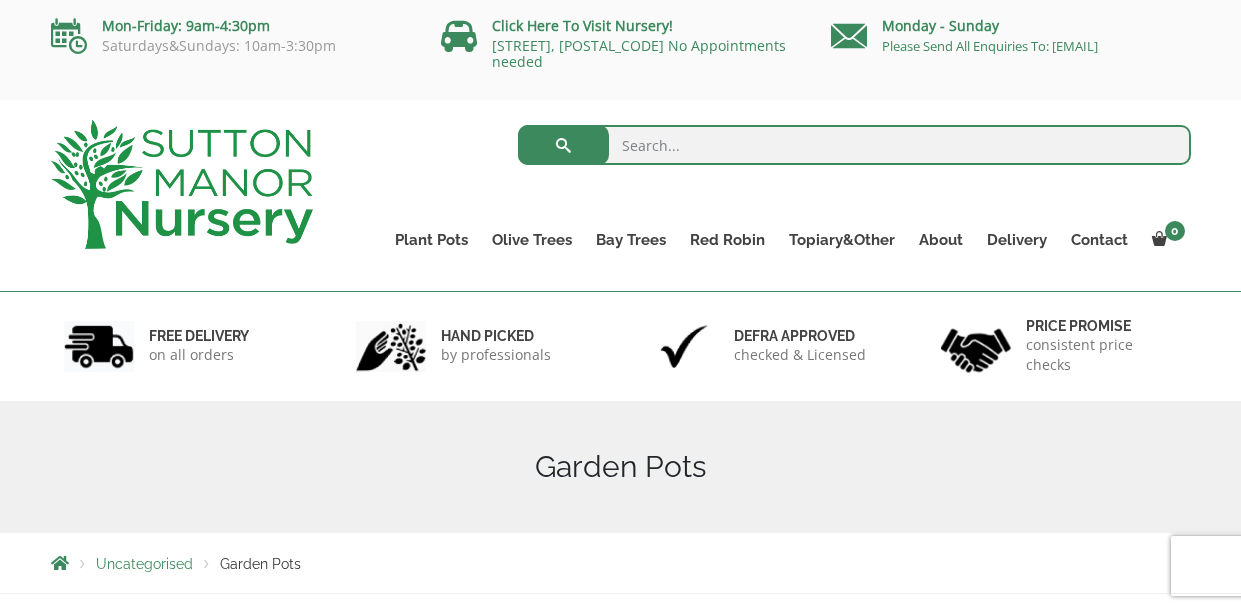 scroll, scrollTop: 0, scrollLeft: 0, axis: both 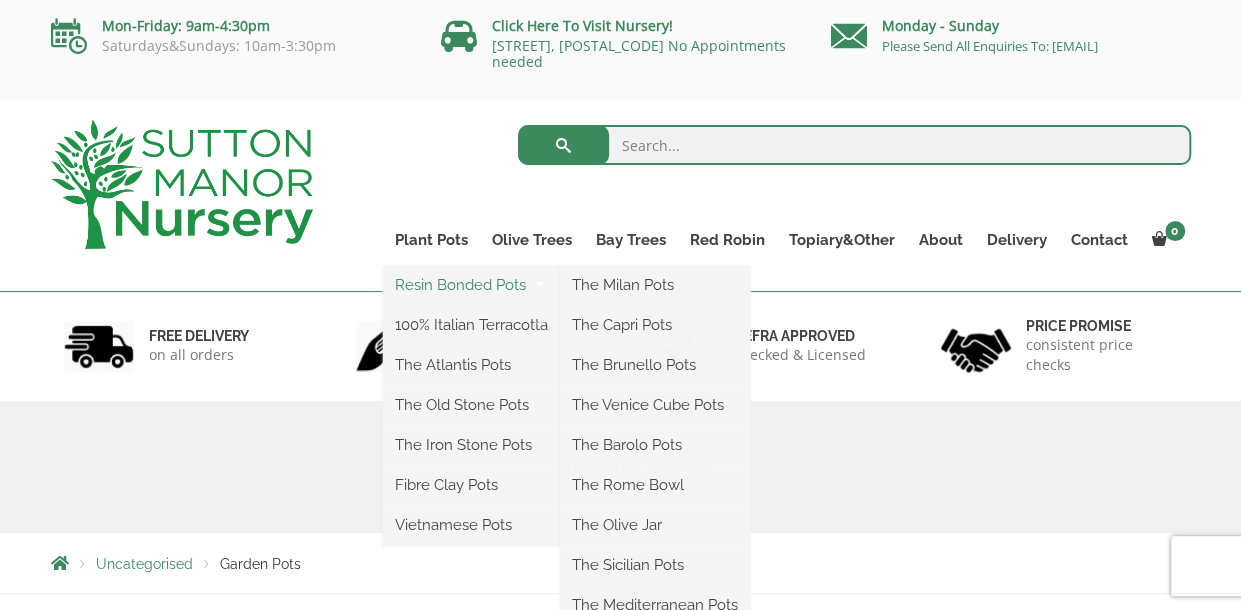 click on "Resin Bonded Pots" at bounding box center (471, 285) 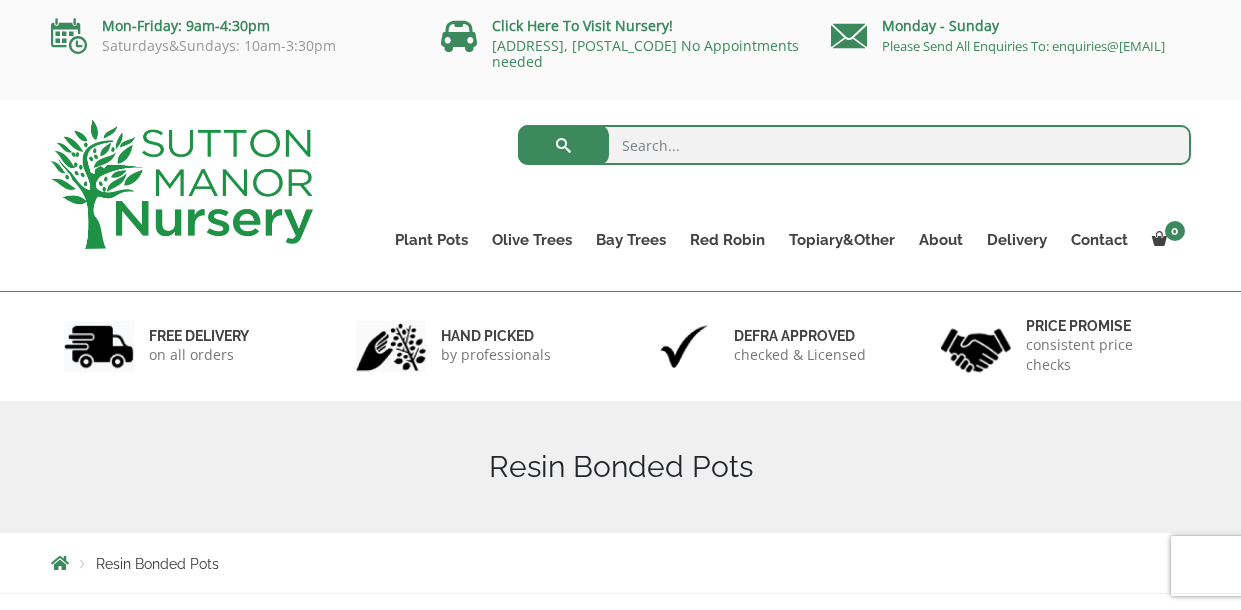 scroll, scrollTop: 0, scrollLeft: 0, axis: both 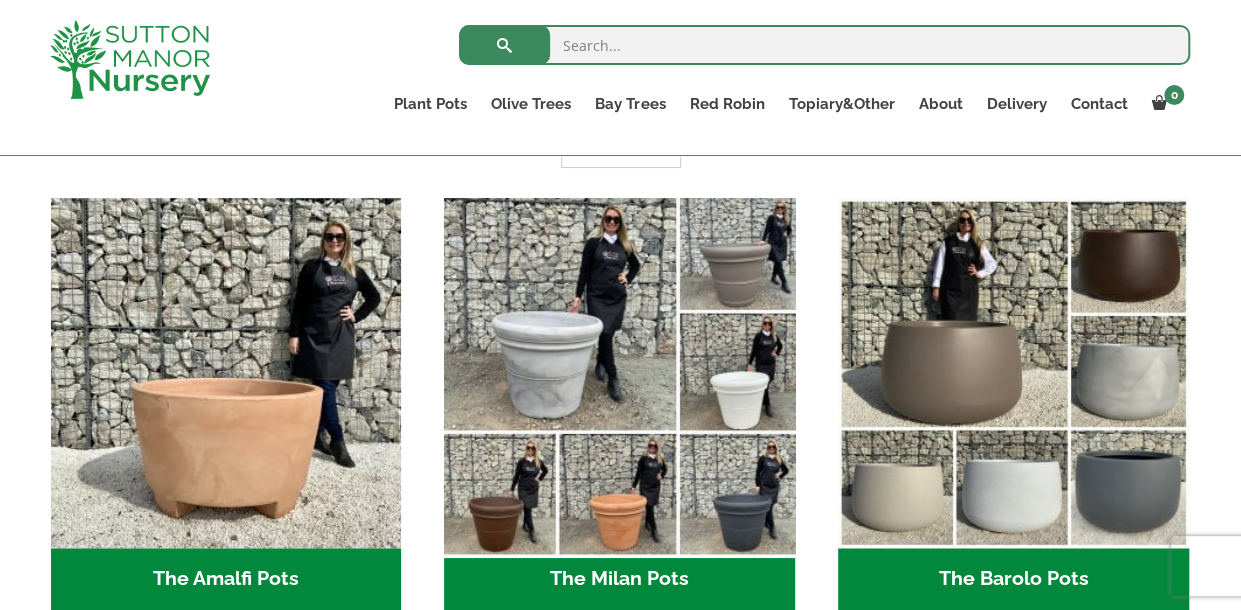 click at bounding box center [620, 373] 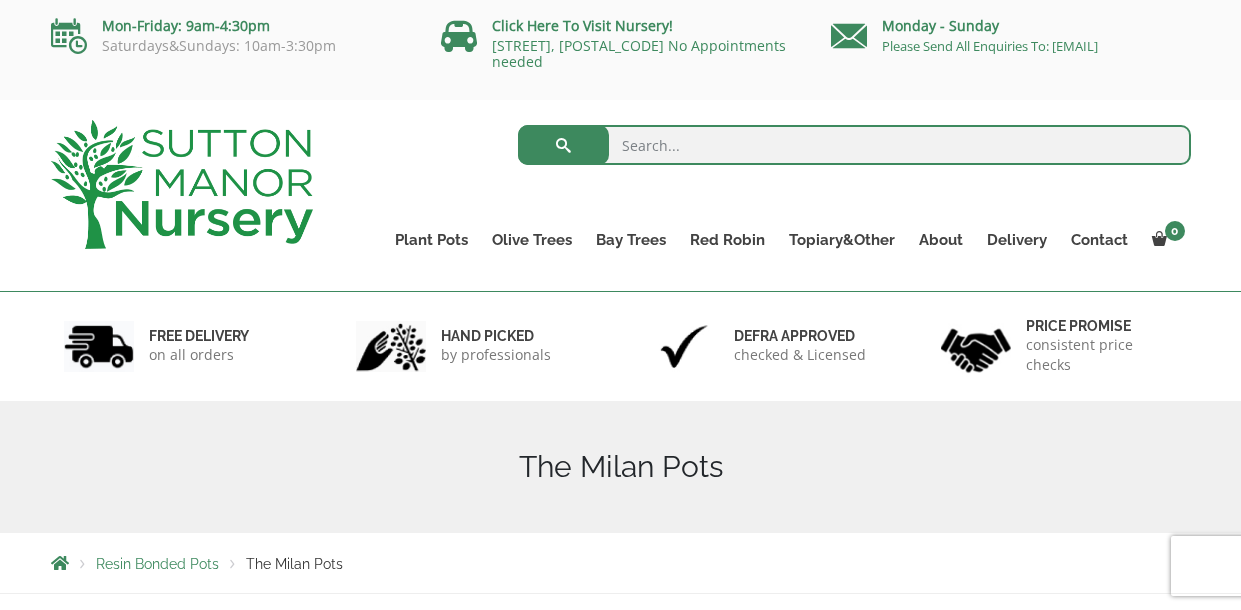 scroll, scrollTop: 0, scrollLeft: 0, axis: both 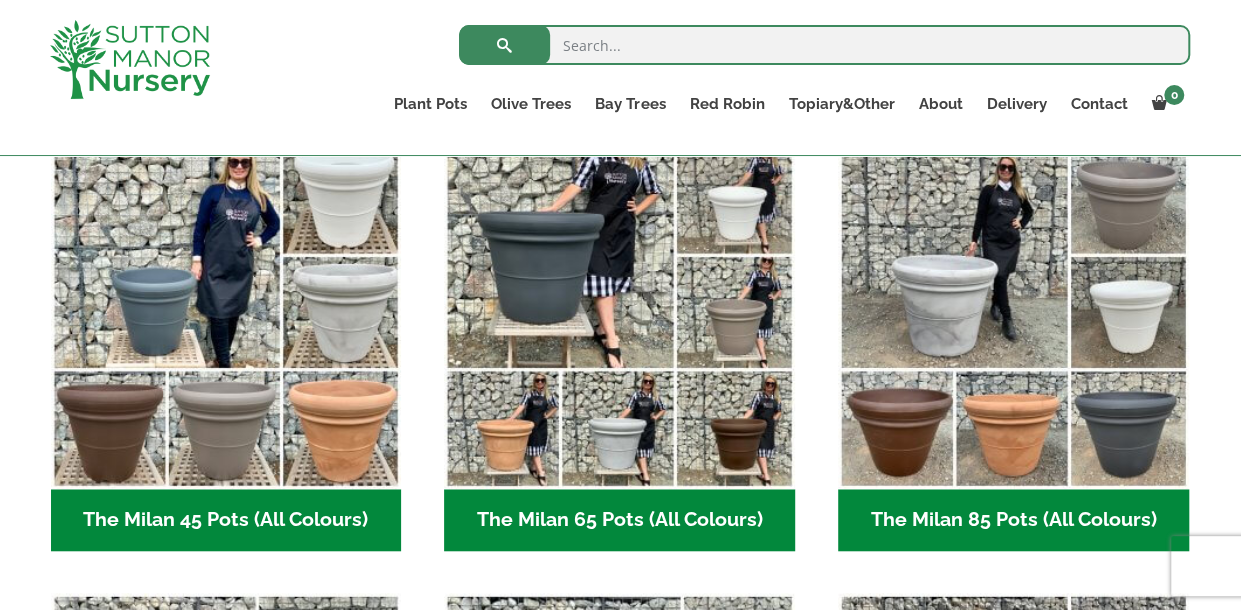 click on "The Milan 65 Pots (All Colours)  (6)" at bounding box center (619, 520) 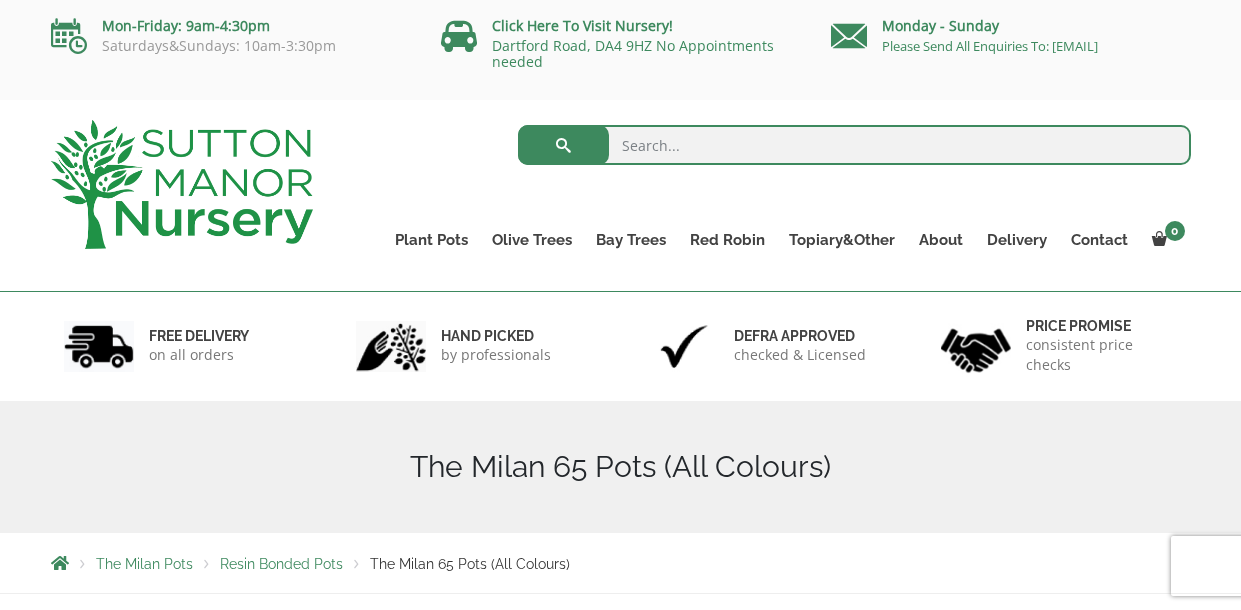 scroll, scrollTop: 0, scrollLeft: 0, axis: both 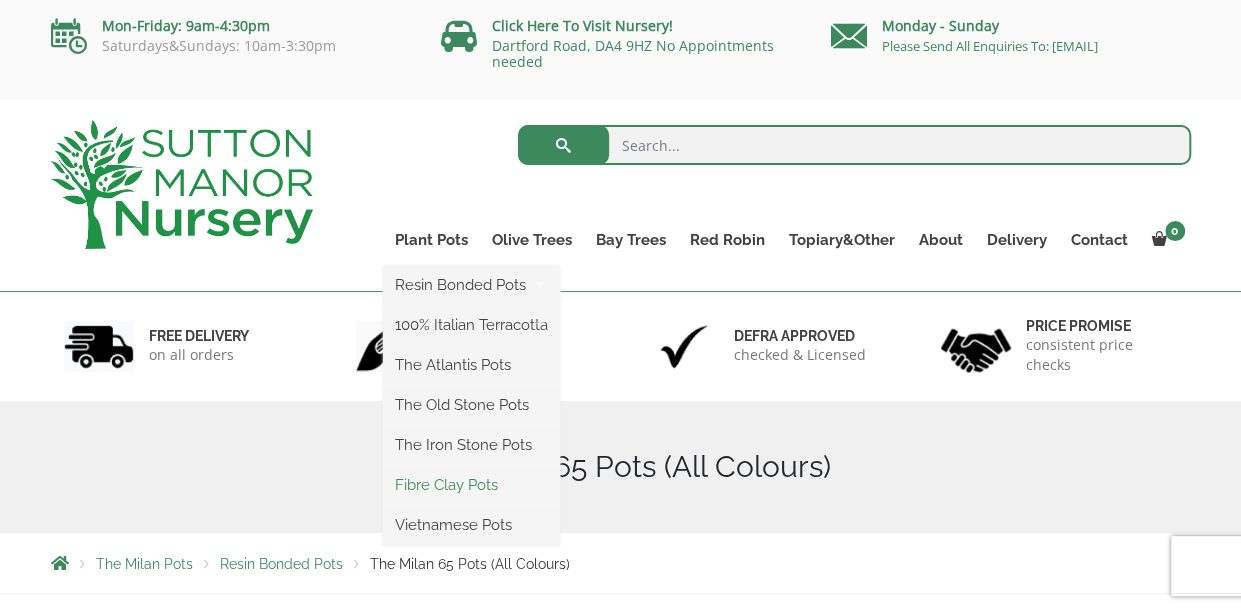 click on "Fibre Clay Pots" at bounding box center [471, 485] 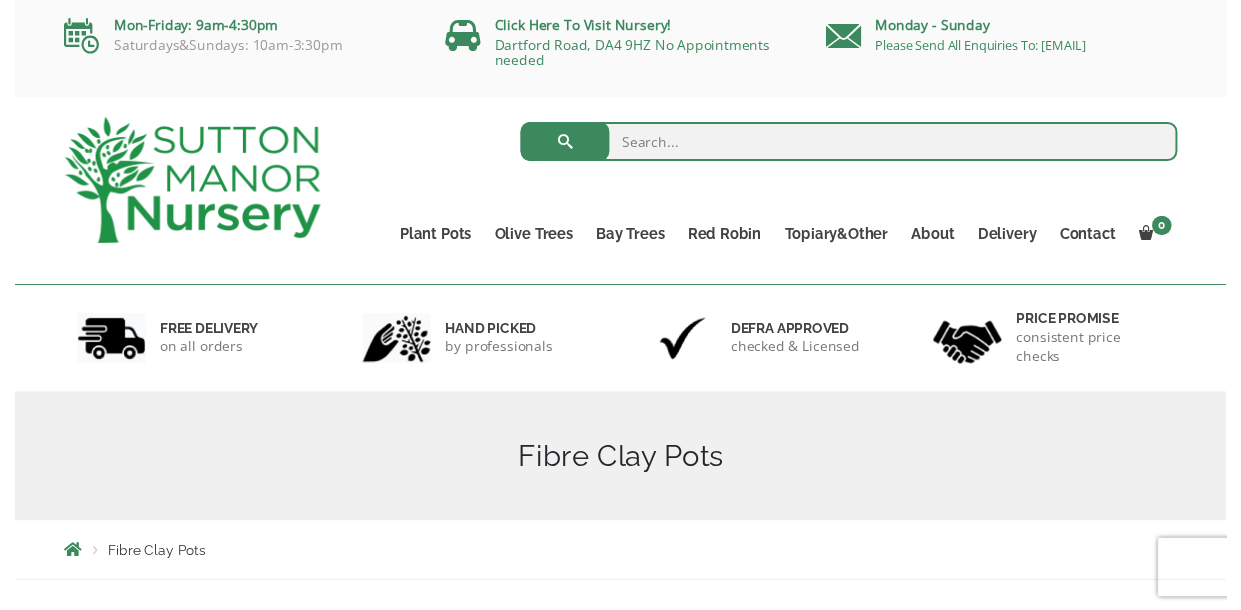 scroll, scrollTop: 0, scrollLeft: 0, axis: both 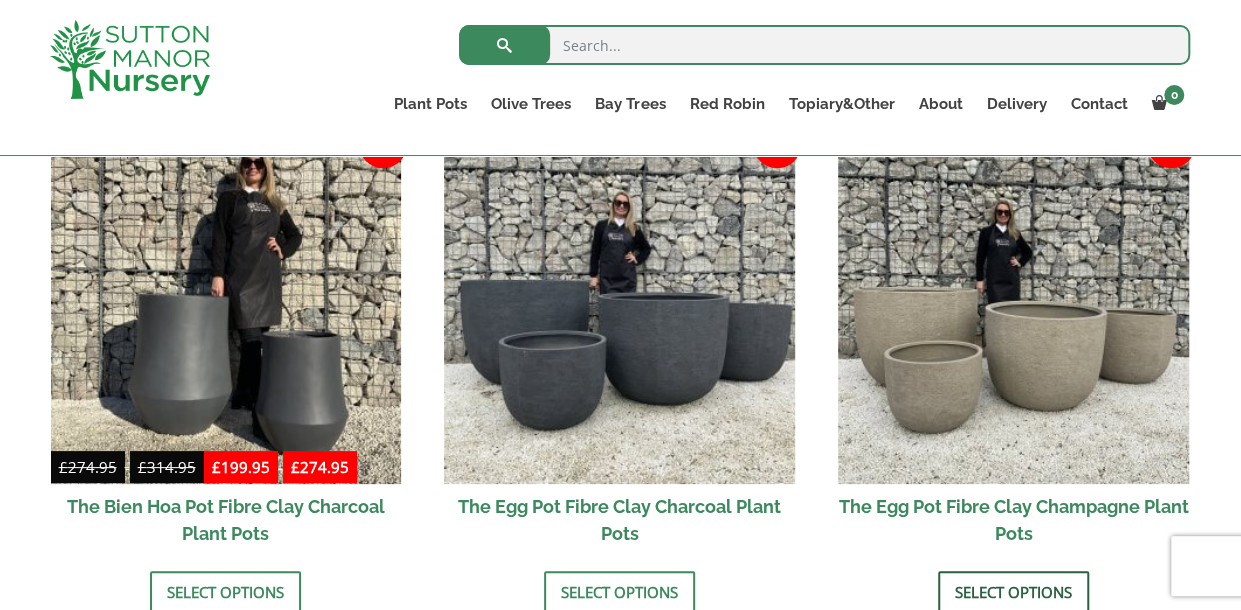 click on "Select options" at bounding box center (1013, 592) 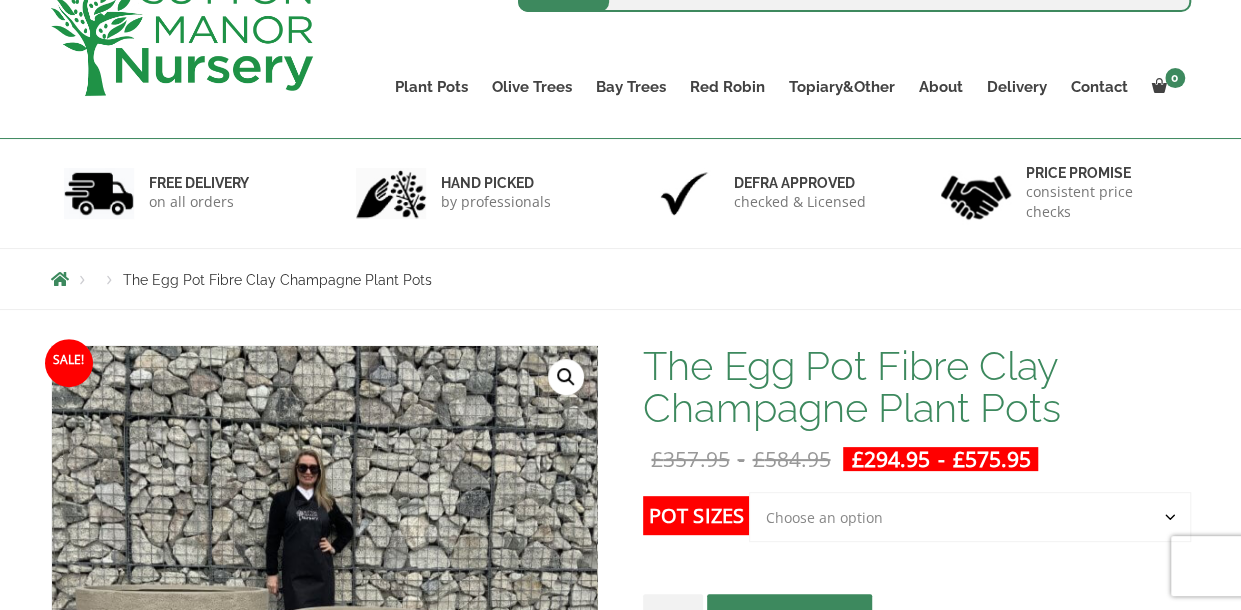 scroll, scrollTop: 0, scrollLeft: 0, axis: both 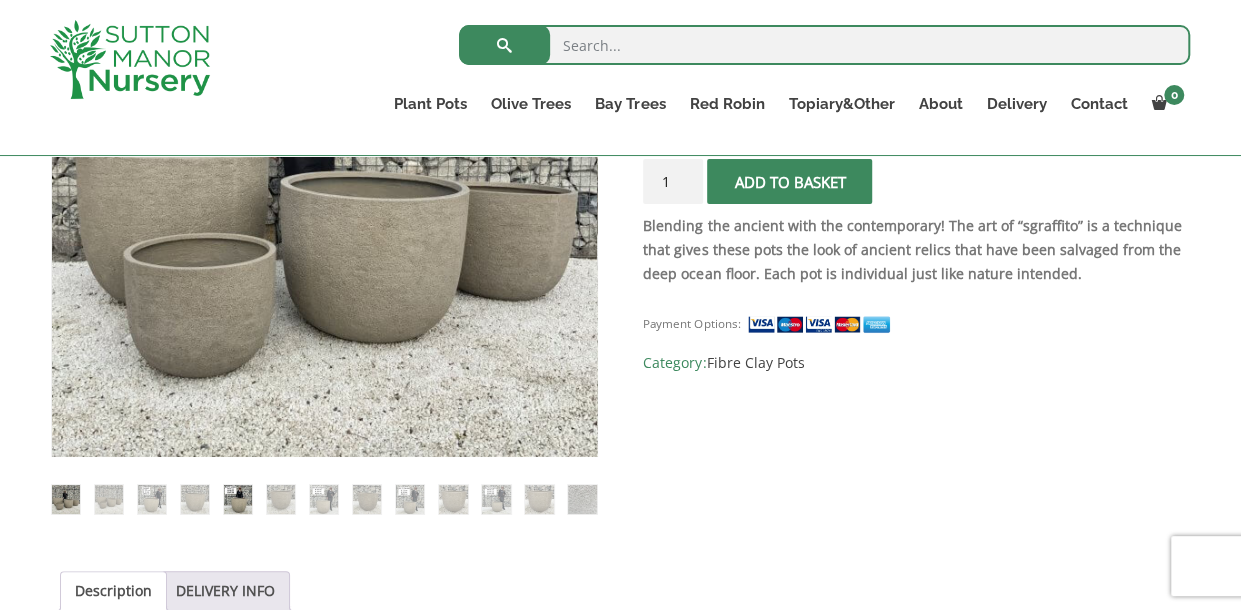 click at bounding box center [238, 499] 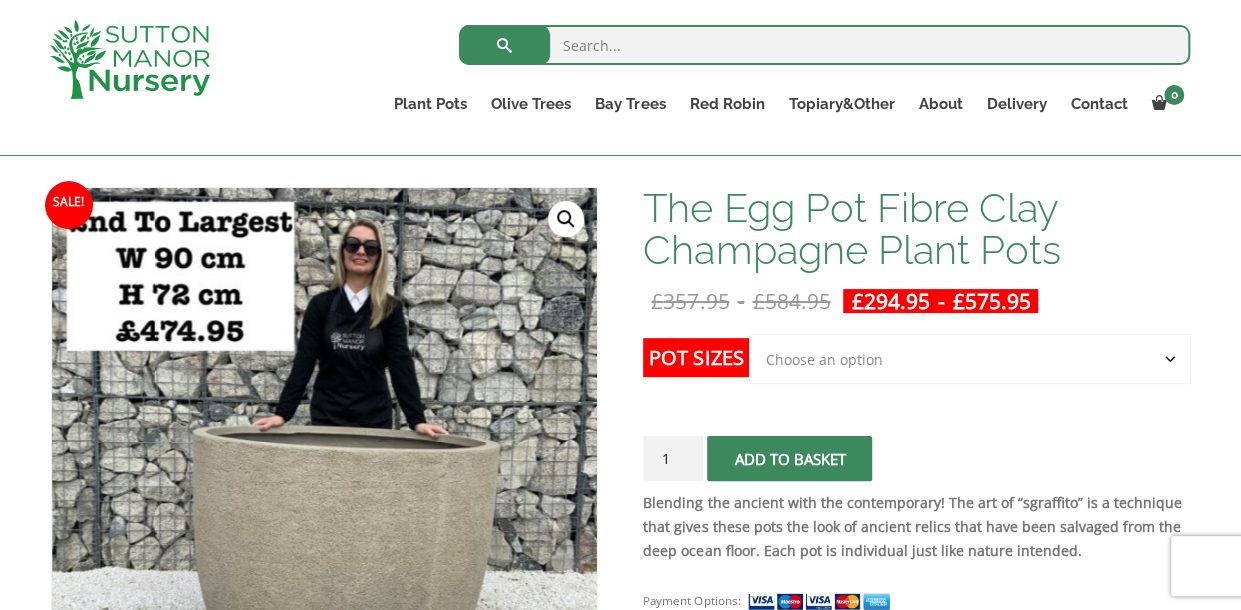 scroll, scrollTop: 265, scrollLeft: 0, axis: vertical 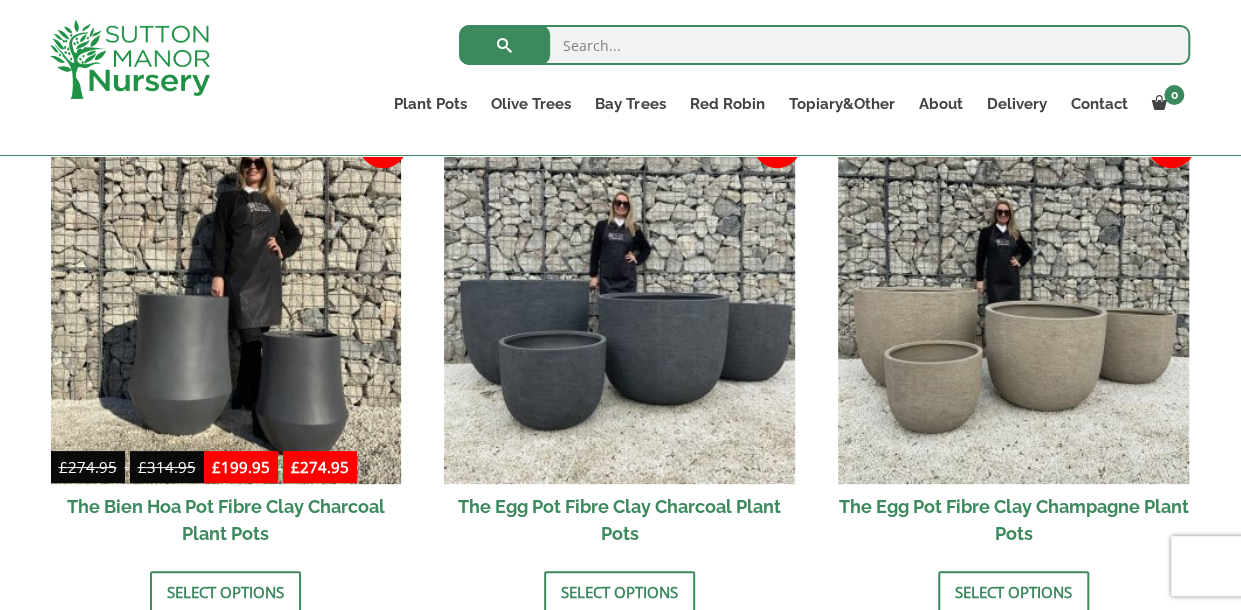 click at bounding box center [824, 45] 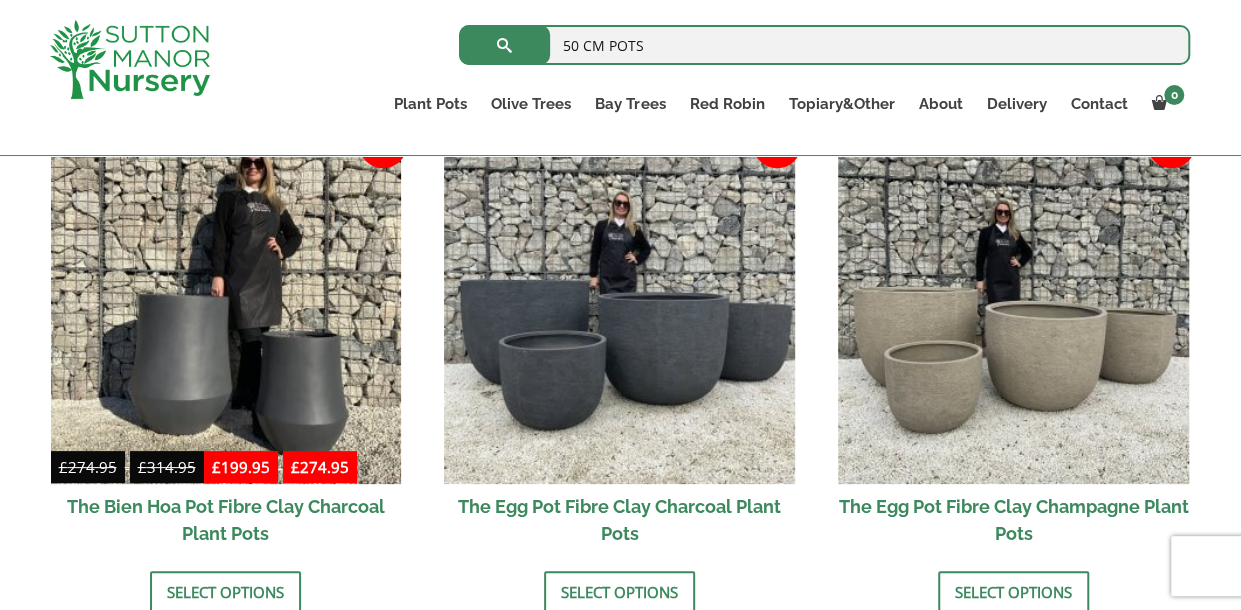 type on "50 CM POTS" 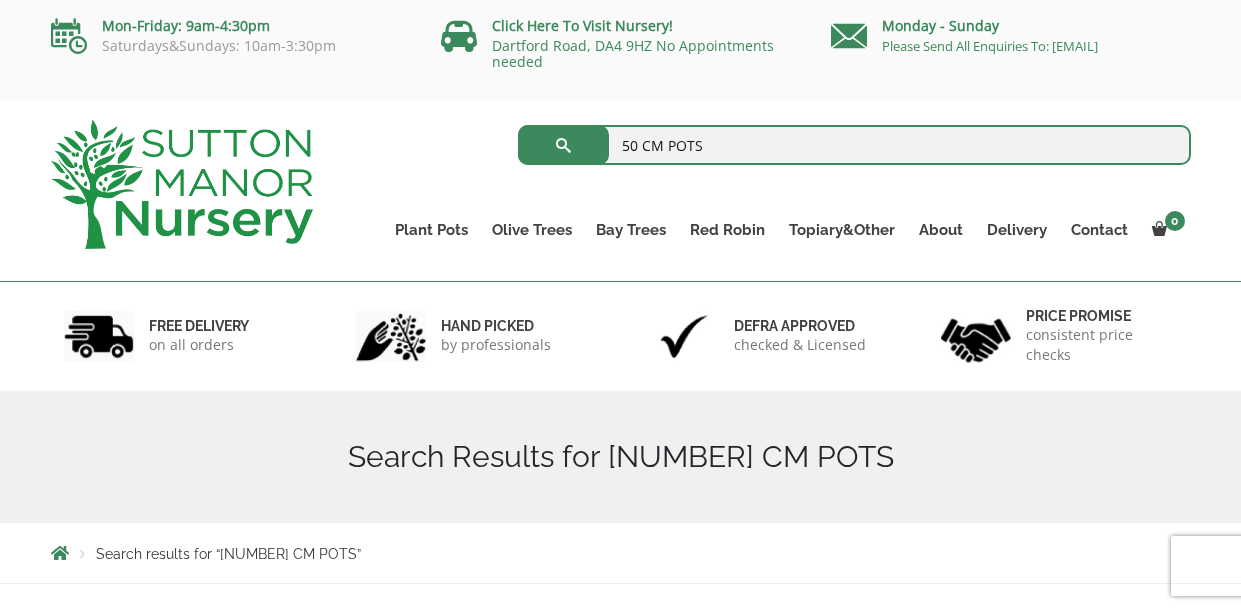 scroll, scrollTop: 0, scrollLeft: 0, axis: both 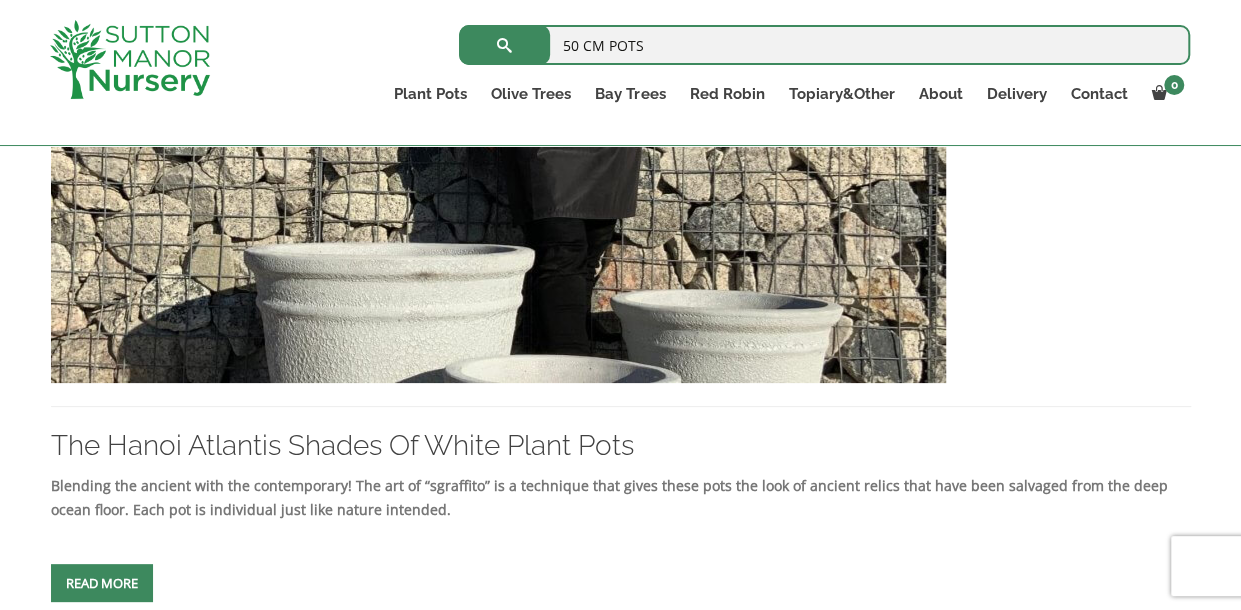 click at bounding box center (102, 583) 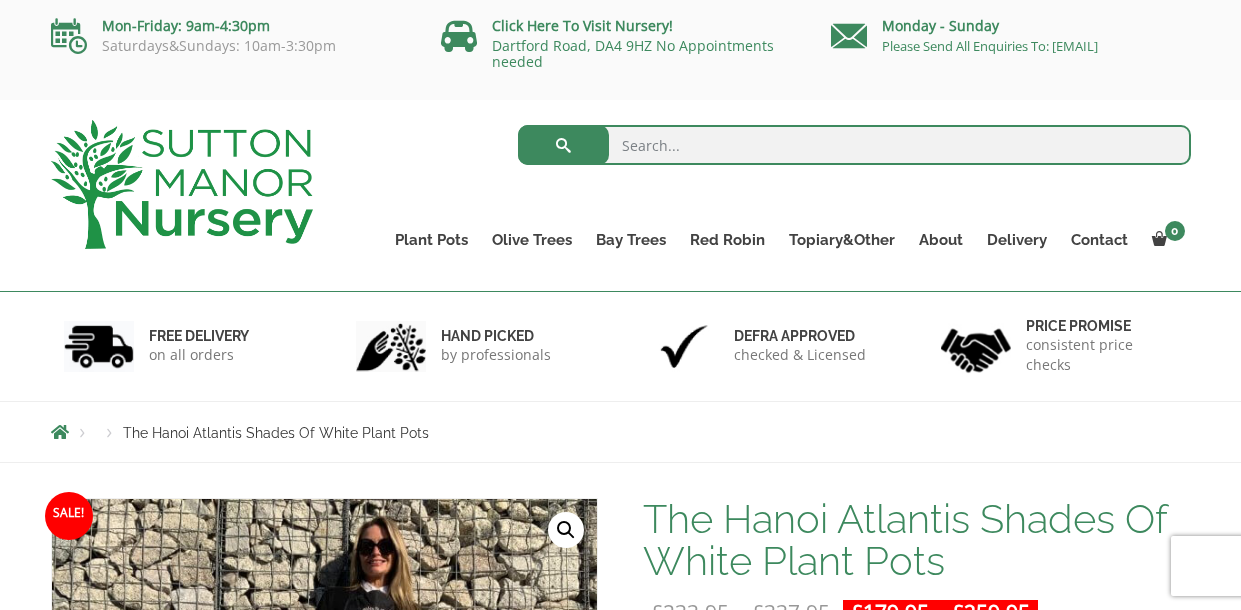 scroll, scrollTop: 0, scrollLeft: 0, axis: both 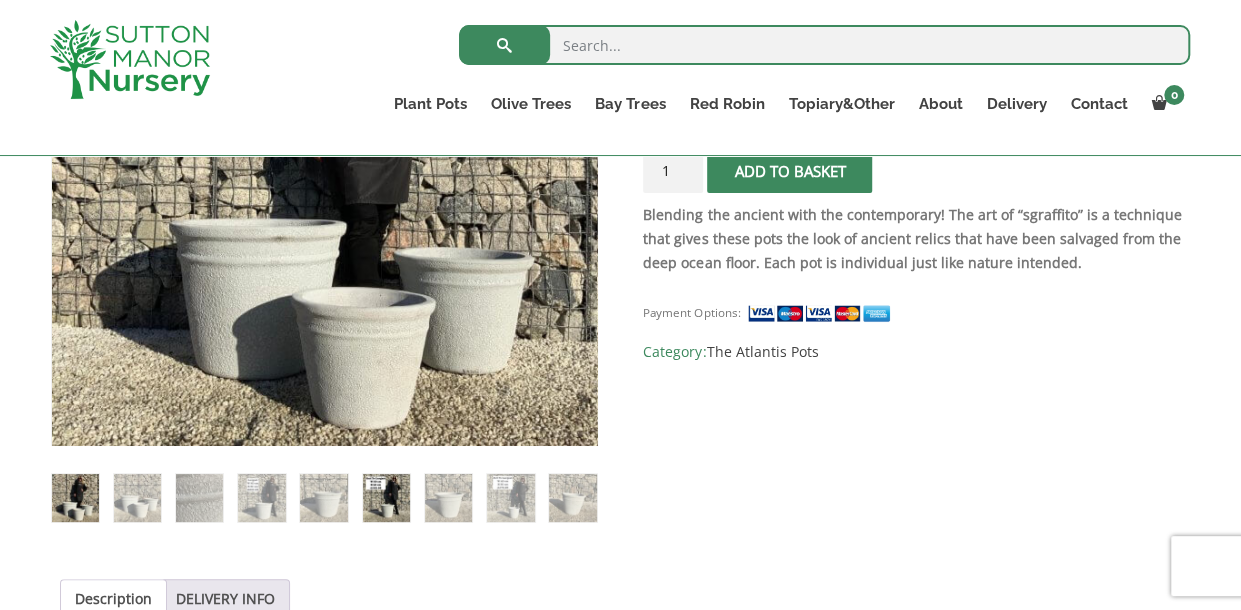 click at bounding box center [386, 497] 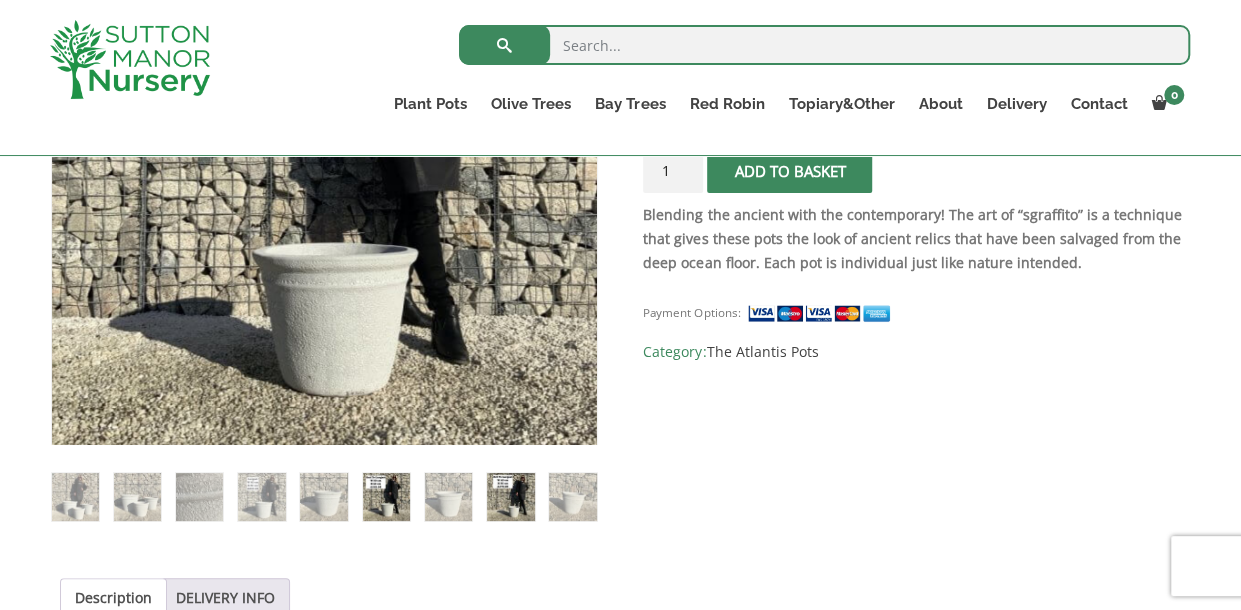click at bounding box center [510, 496] 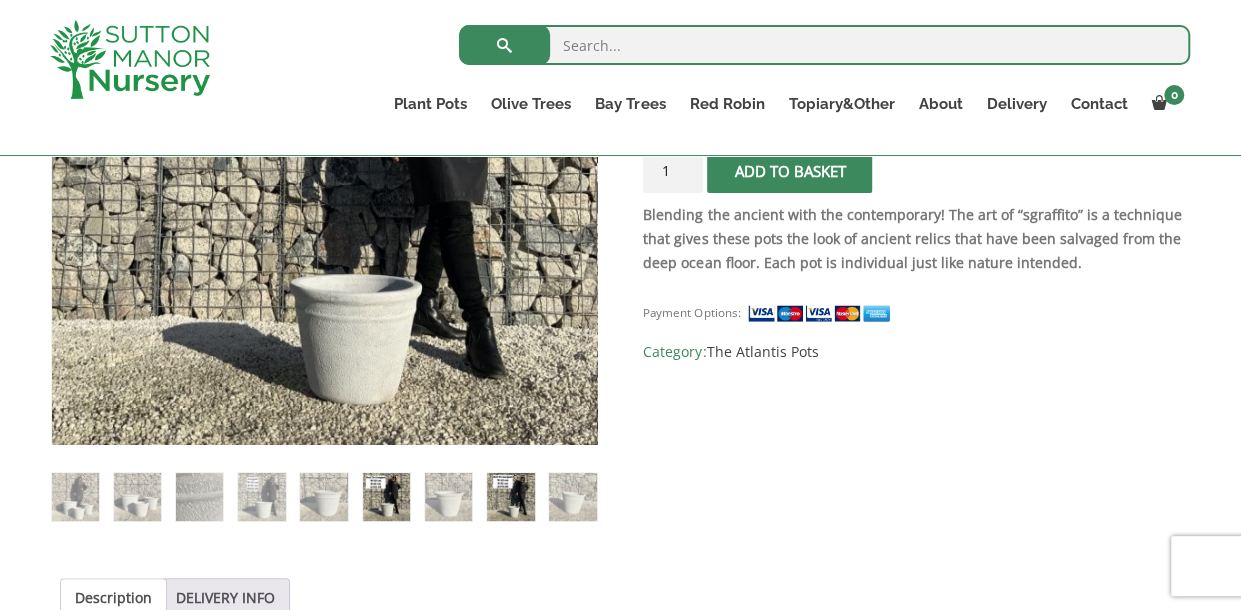click at bounding box center [386, 496] 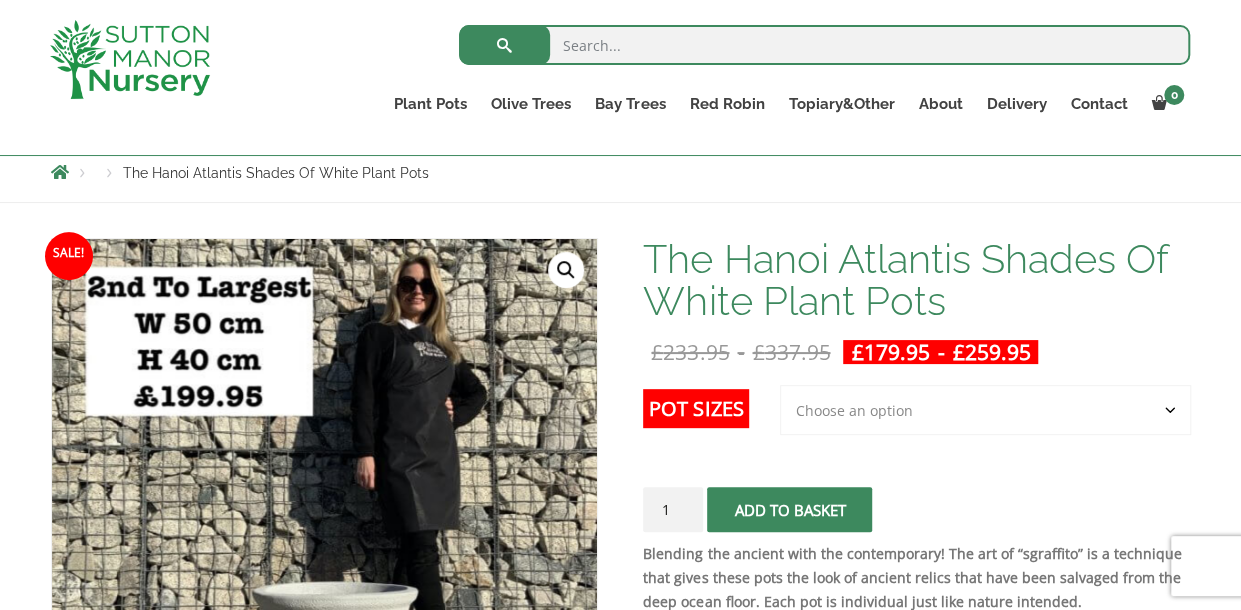 scroll, scrollTop: 219, scrollLeft: 0, axis: vertical 